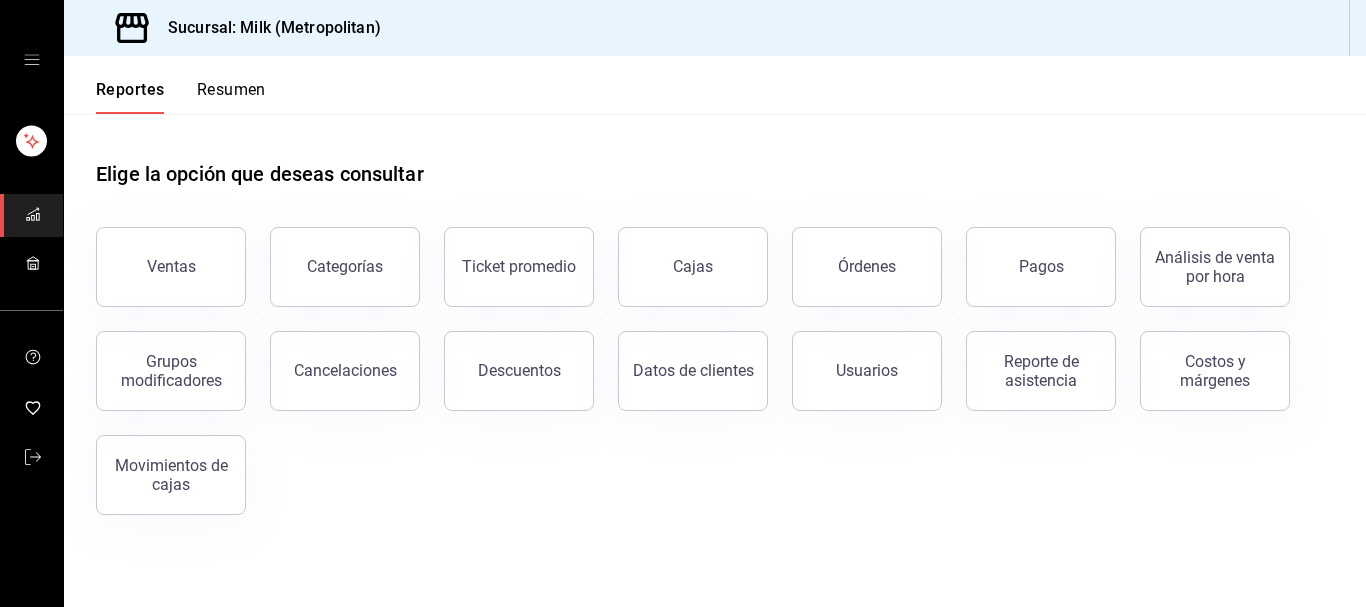scroll, scrollTop: 0, scrollLeft: 0, axis: both 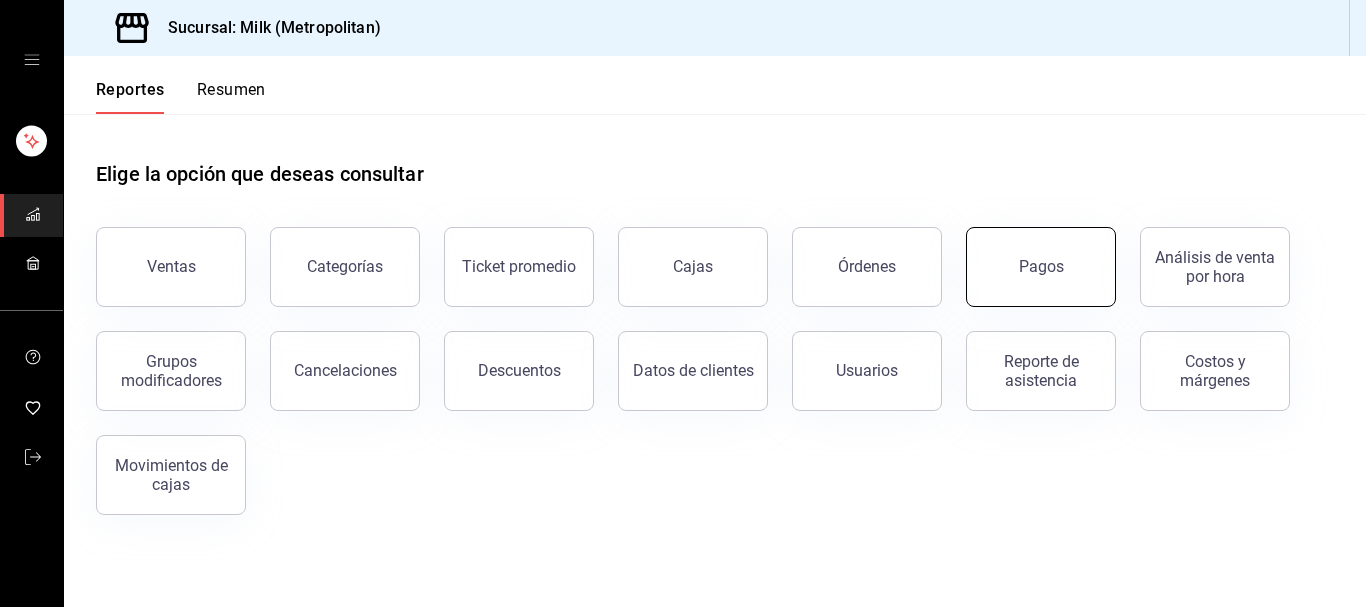 click on "Pagos" at bounding box center [1041, 267] 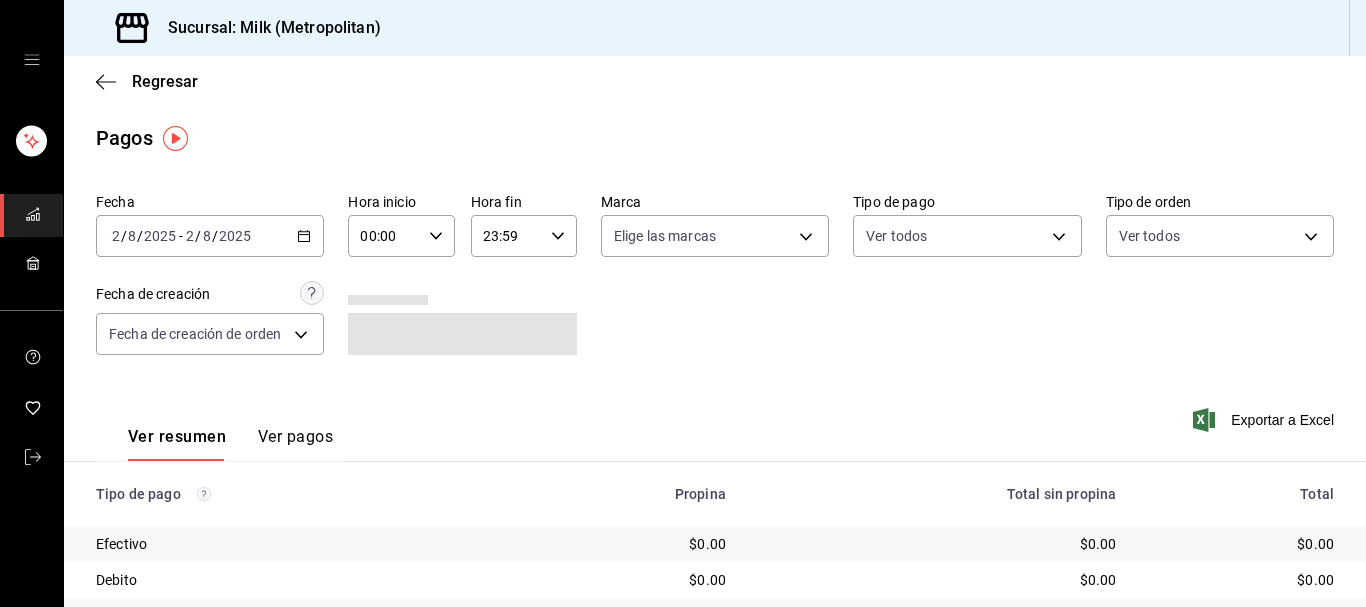 click on "2025-08-02 2 / 8 / 2025 - 2025-08-02 2 / 8 / 2025" at bounding box center [210, 236] 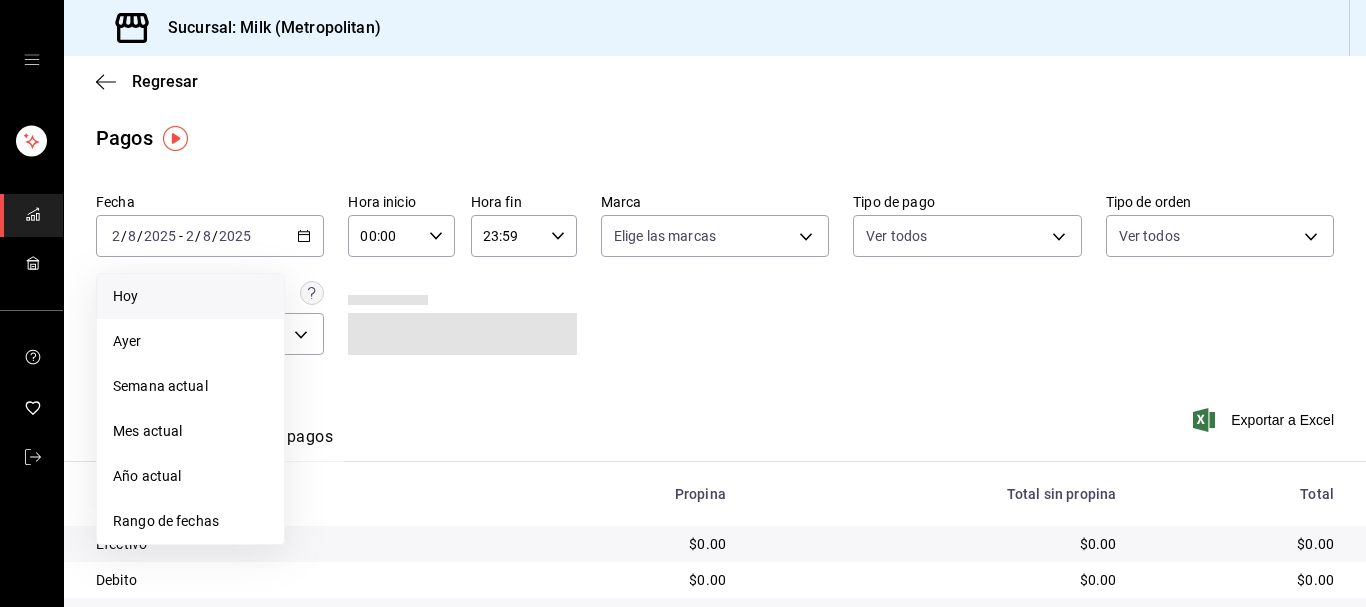 click on "Hoy" at bounding box center (190, 296) 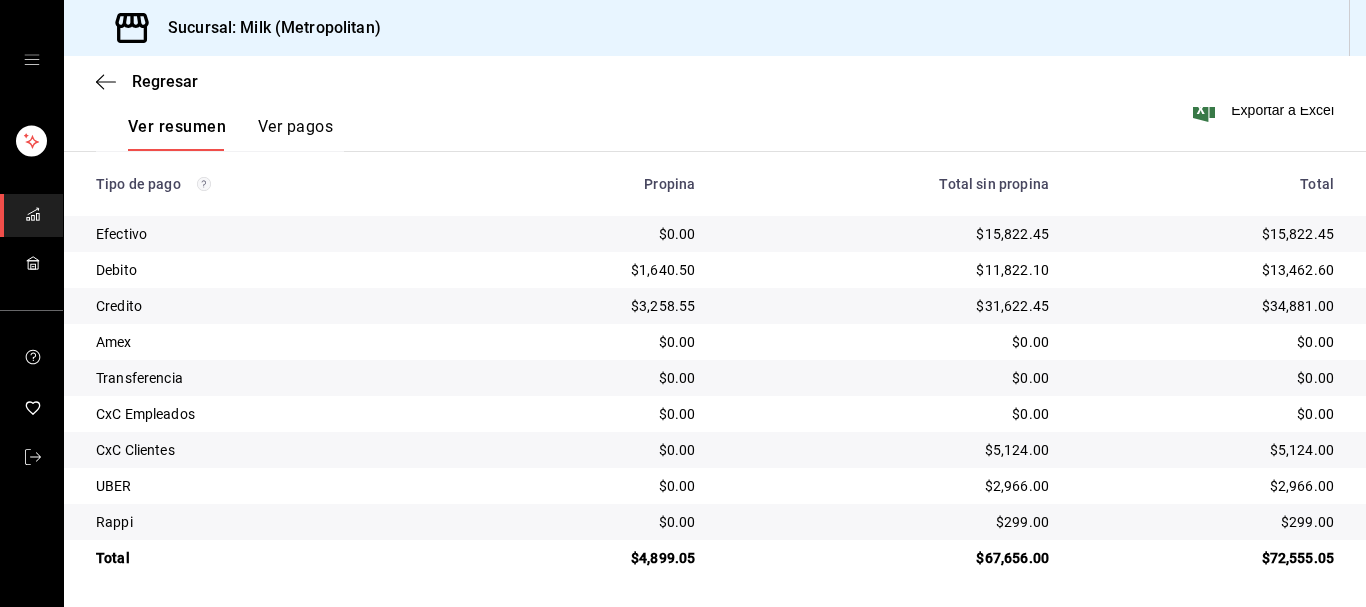 scroll, scrollTop: 312, scrollLeft: 0, axis: vertical 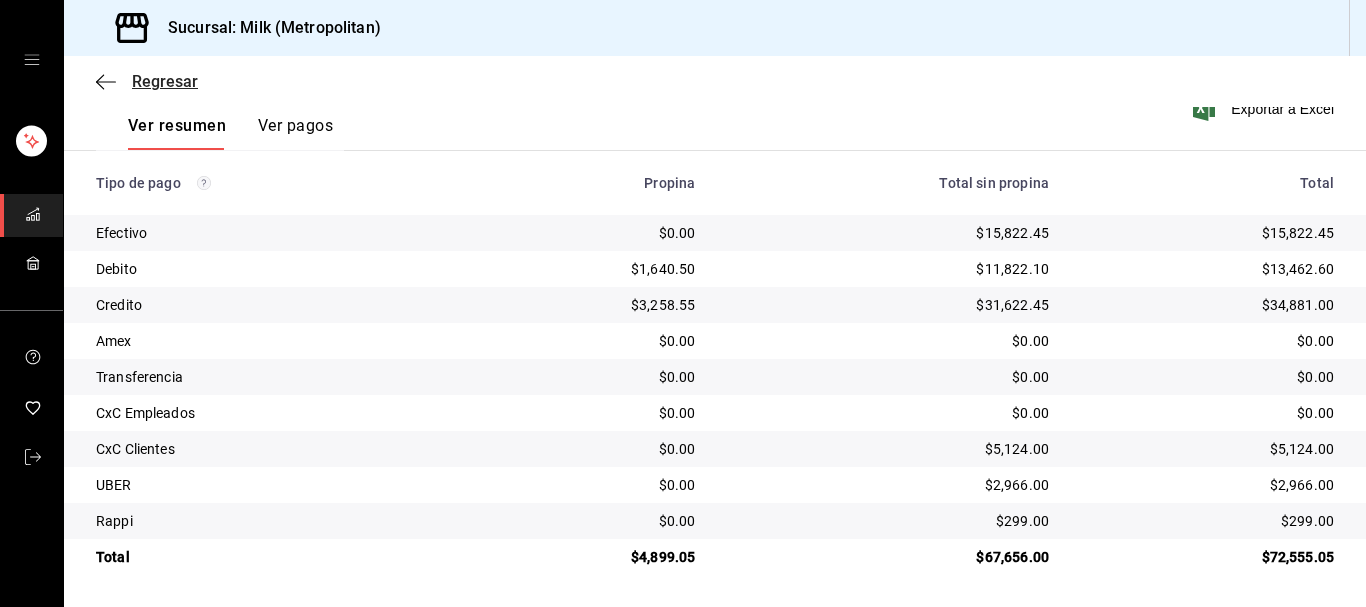 click 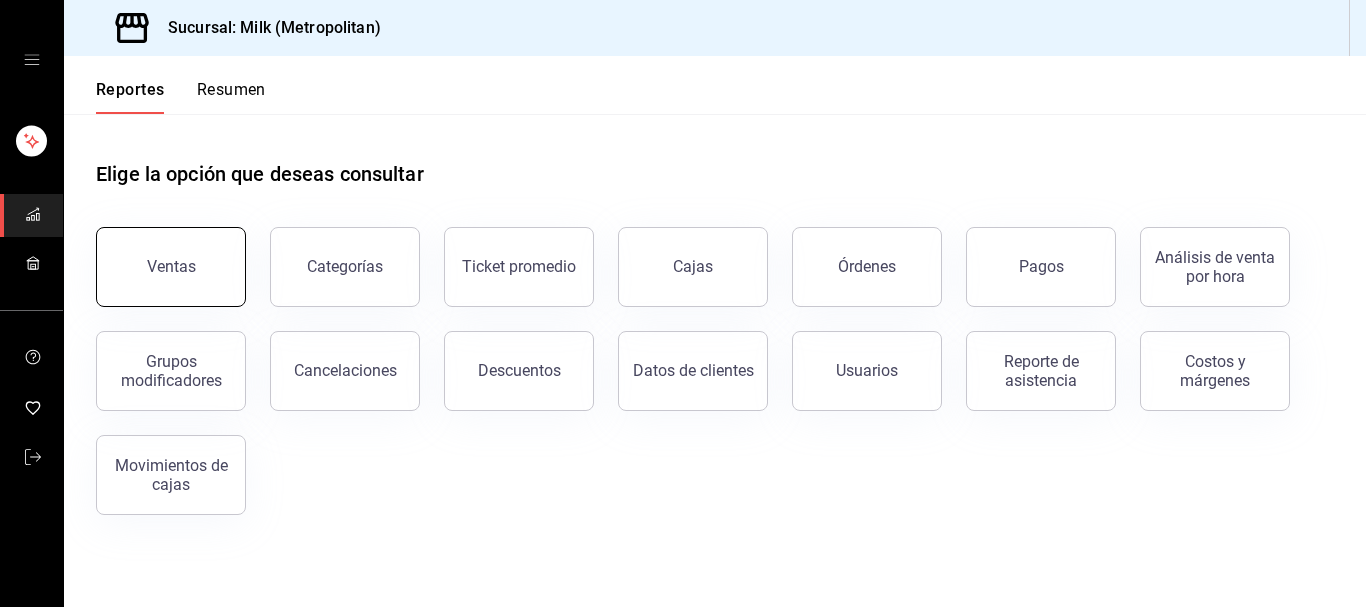 click on "Ventas" at bounding box center [171, 267] 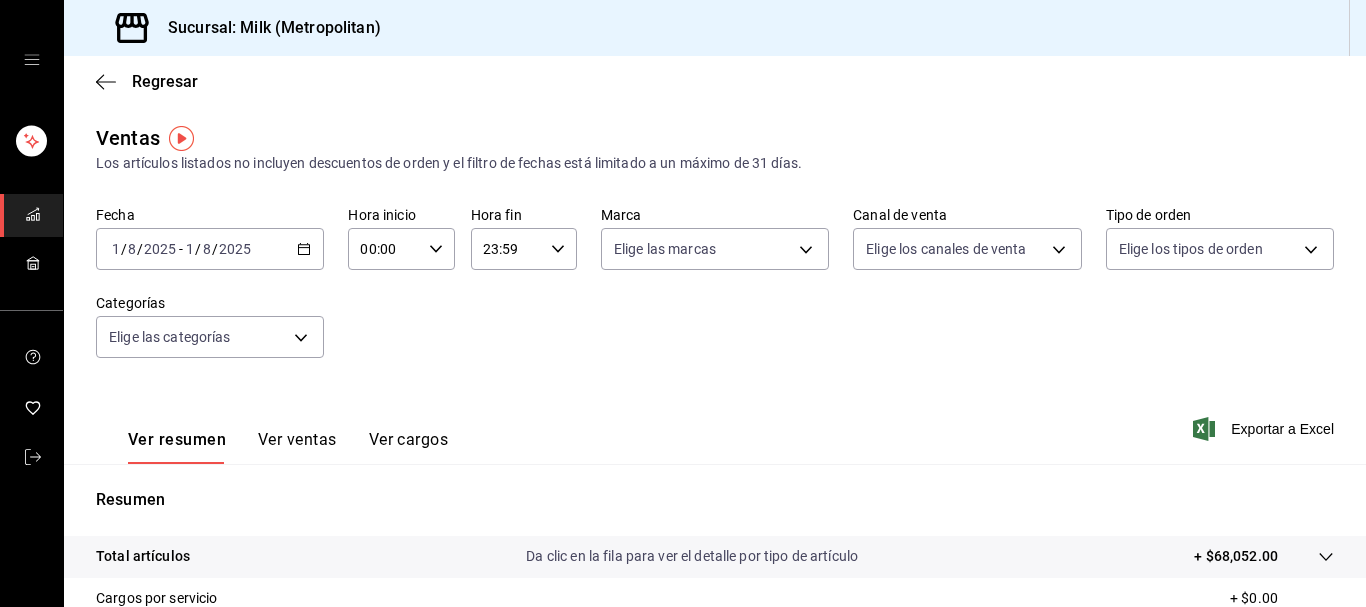 click on "2025-08-01 1 / 8 / 2025 - 2025-08-01 1 / 8 / 2025" at bounding box center (210, 249) 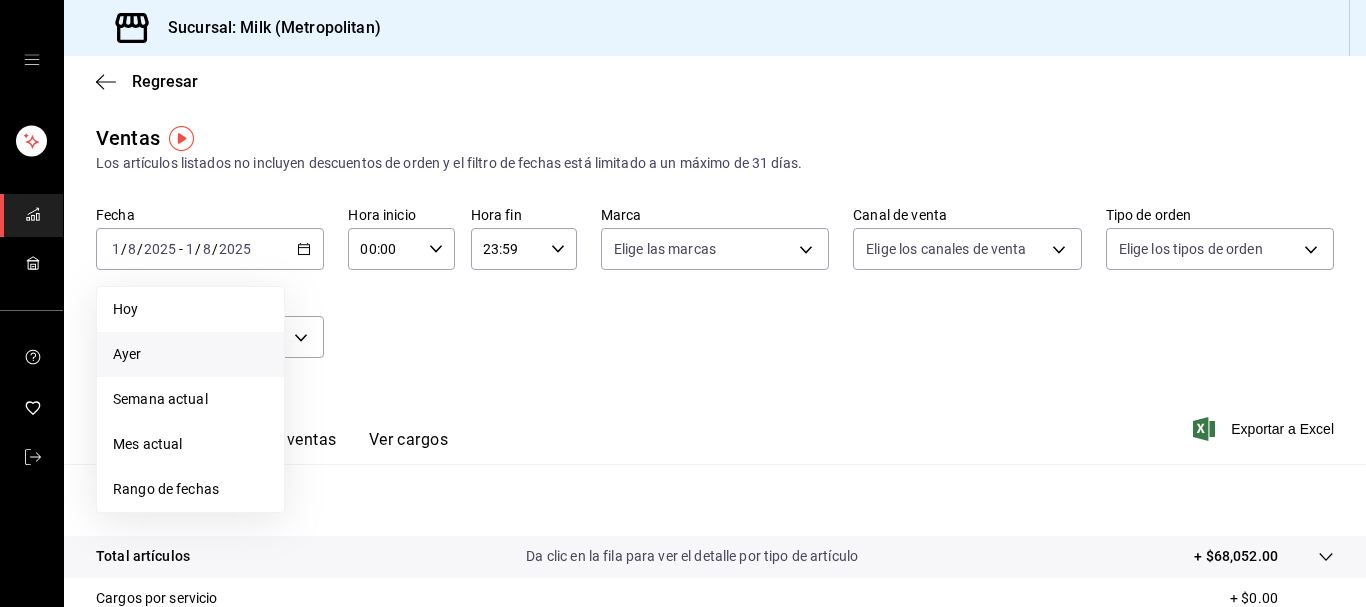 click on "Ayer" at bounding box center [190, 354] 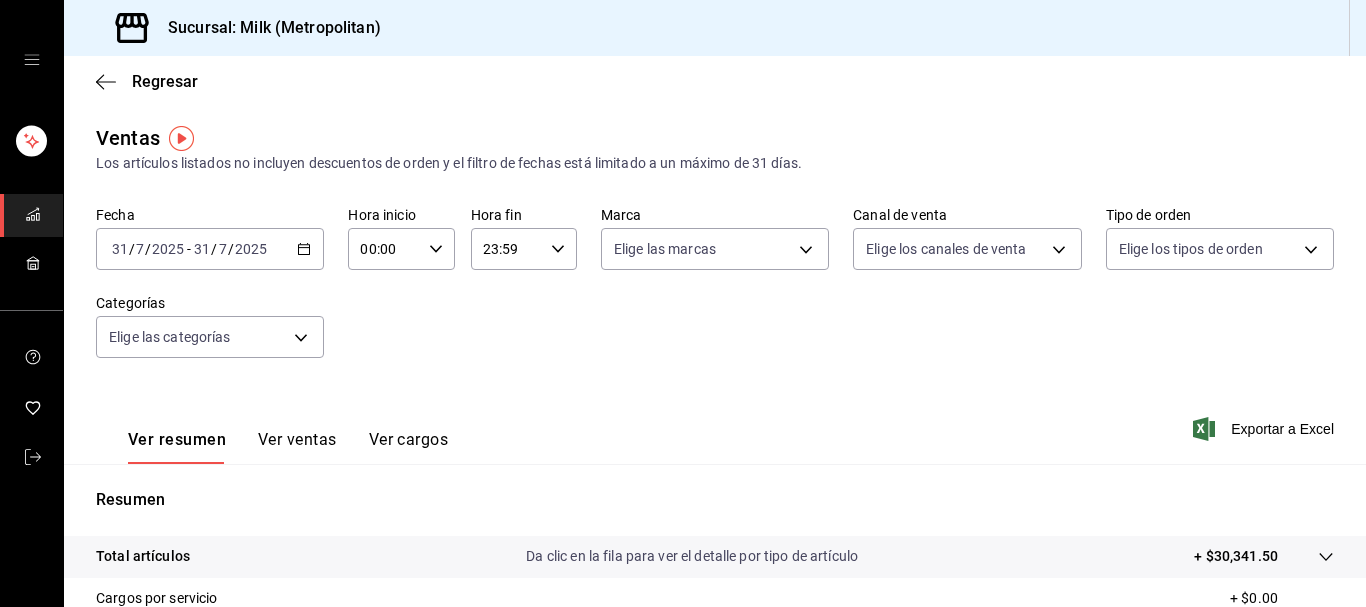 click on "2025-07-31 31 / 7 / 2025 - 2025-07-31 31 / 7 / 2025" at bounding box center (210, 249) 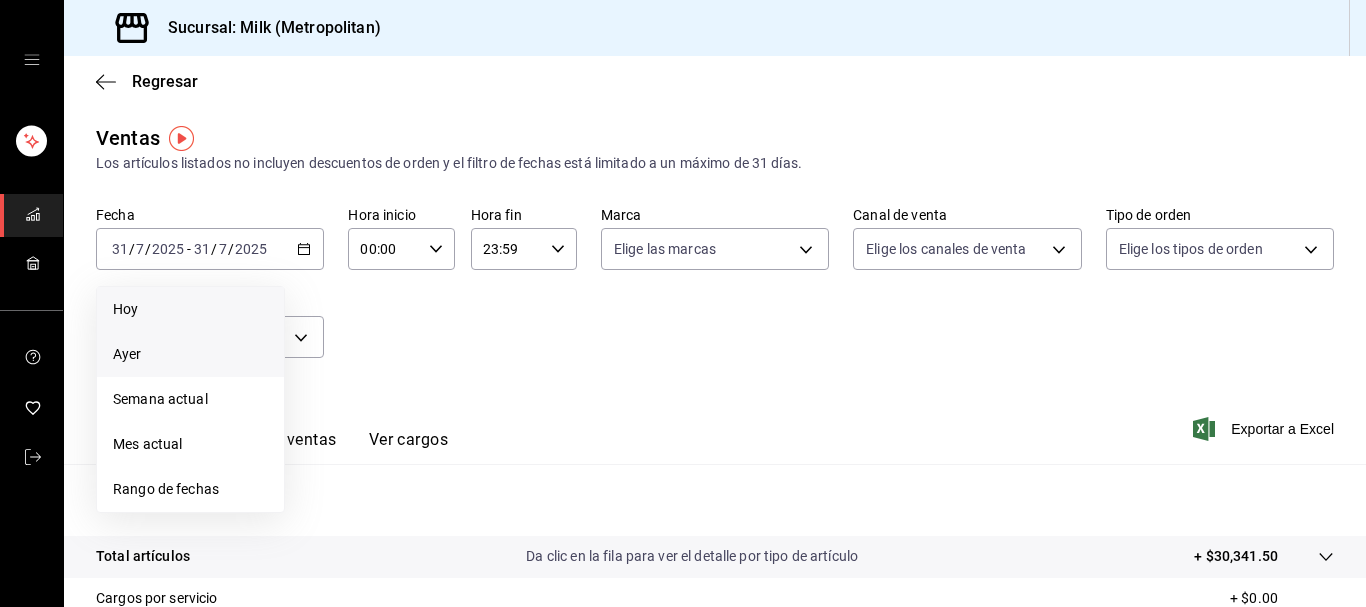 click on "Hoy" at bounding box center (190, 309) 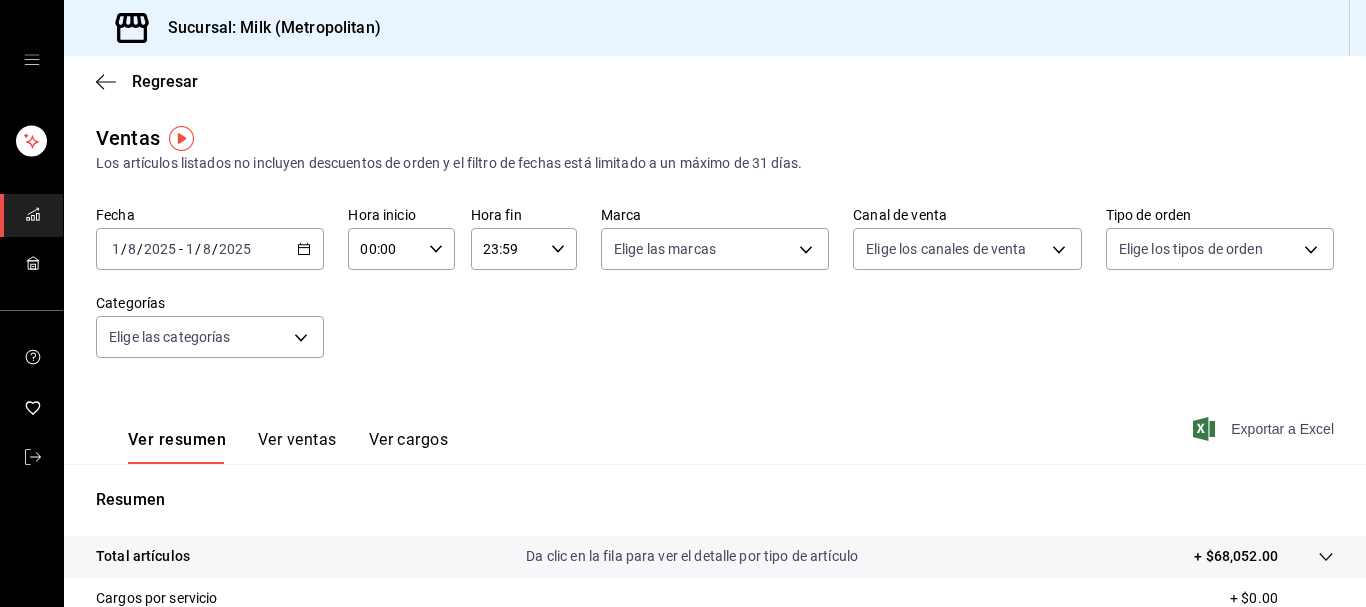 click on "Exportar a Excel" at bounding box center (1265, 429) 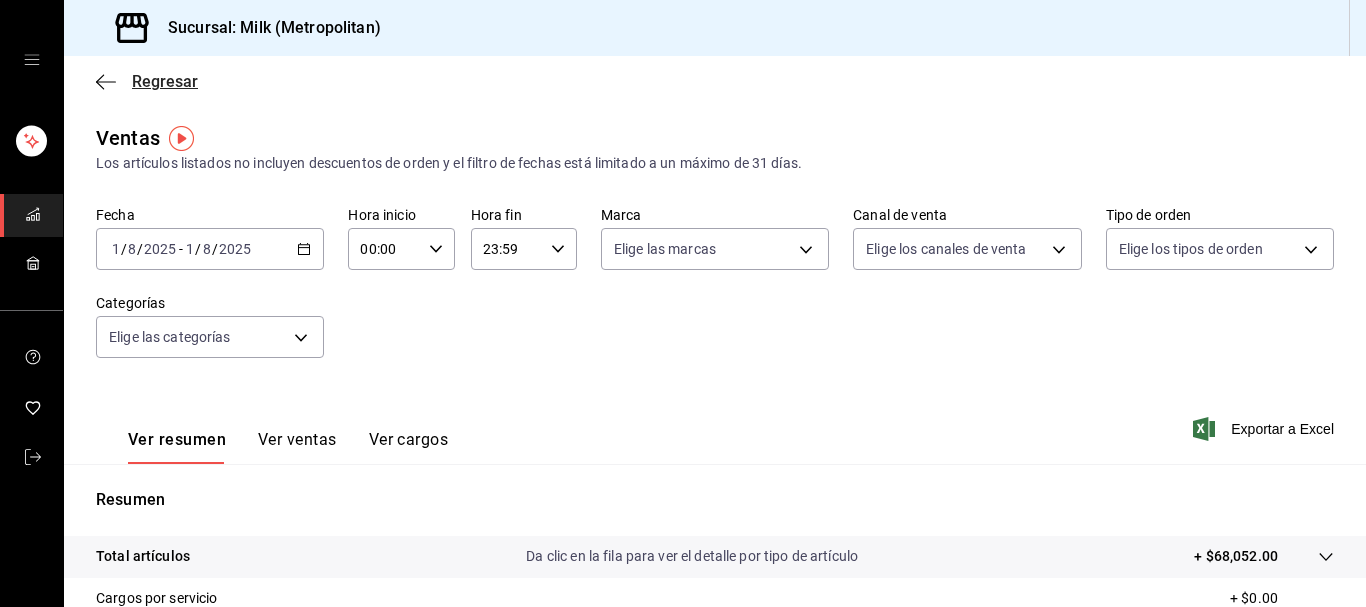 click 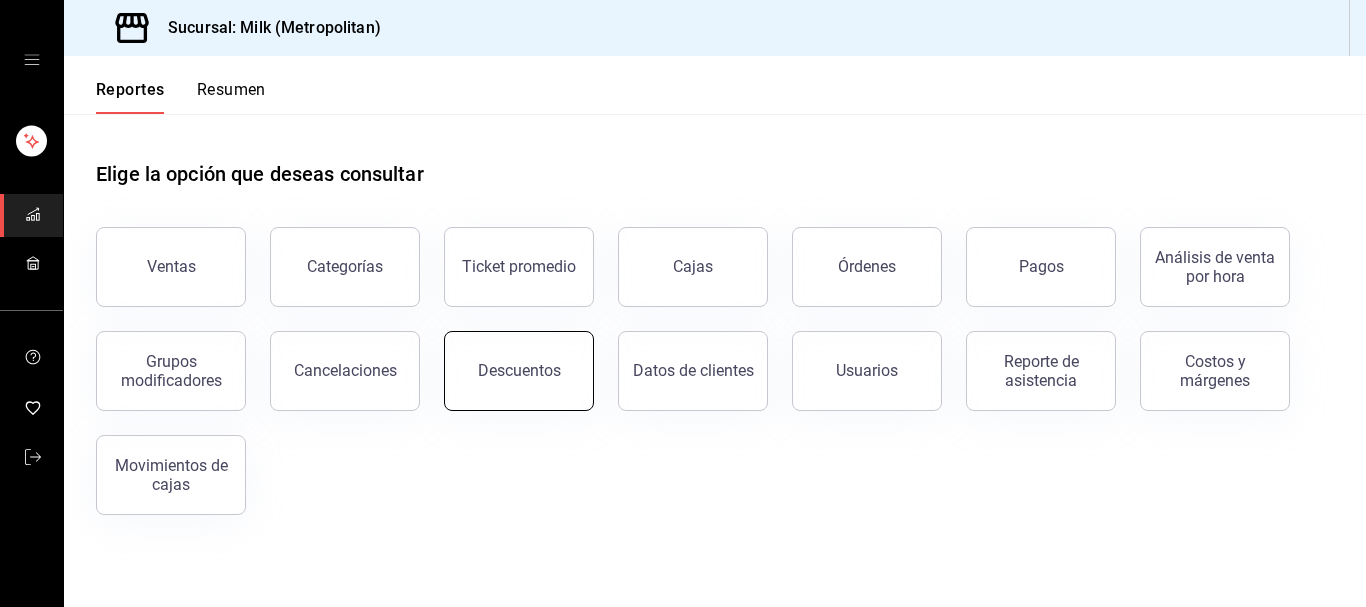 click on "Descuentos" at bounding box center [519, 371] 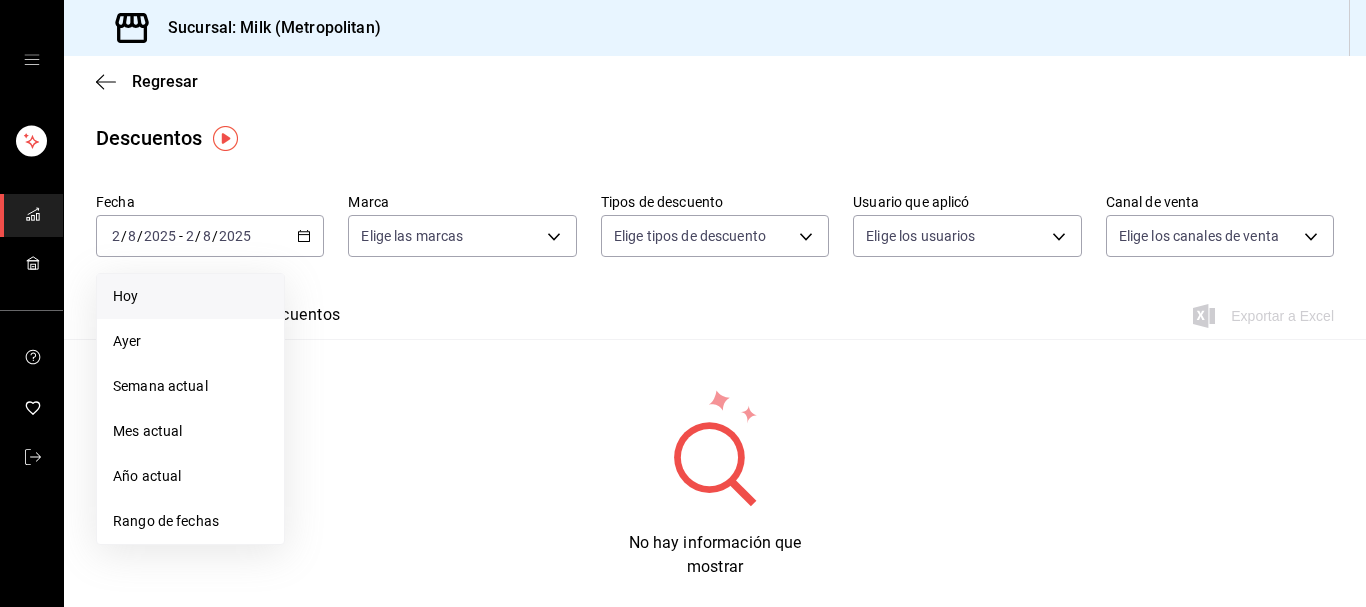 click on "Hoy" at bounding box center (190, 296) 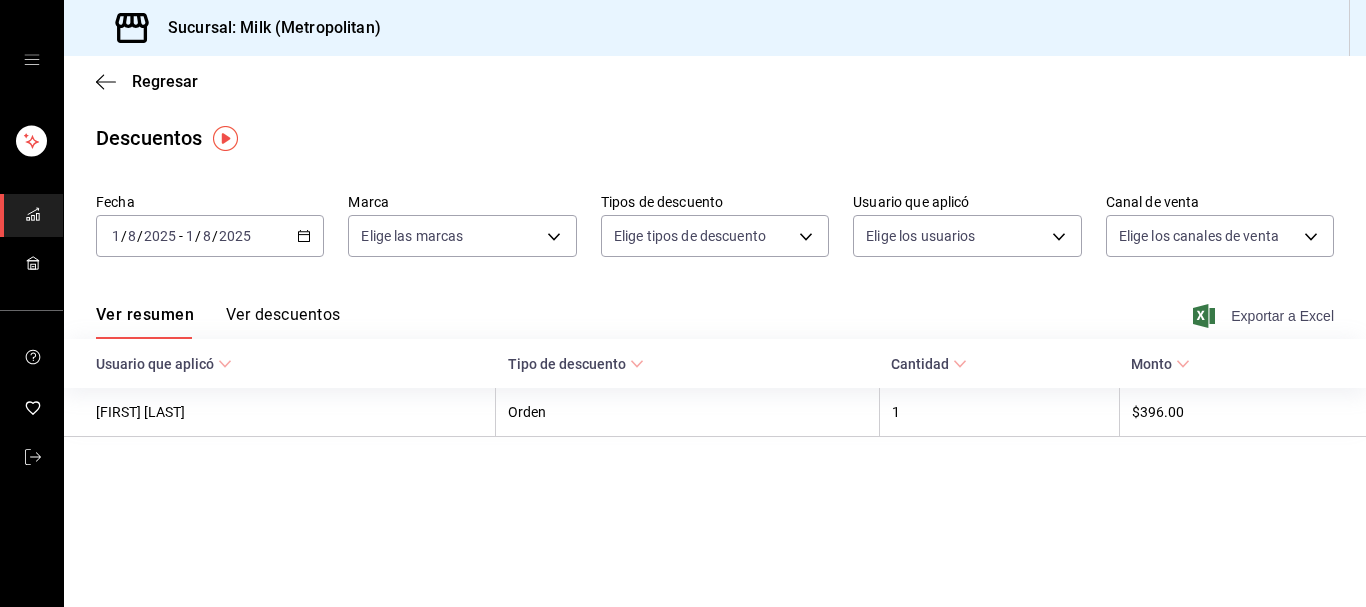 click on "Exportar a Excel" at bounding box center (1265, 316) 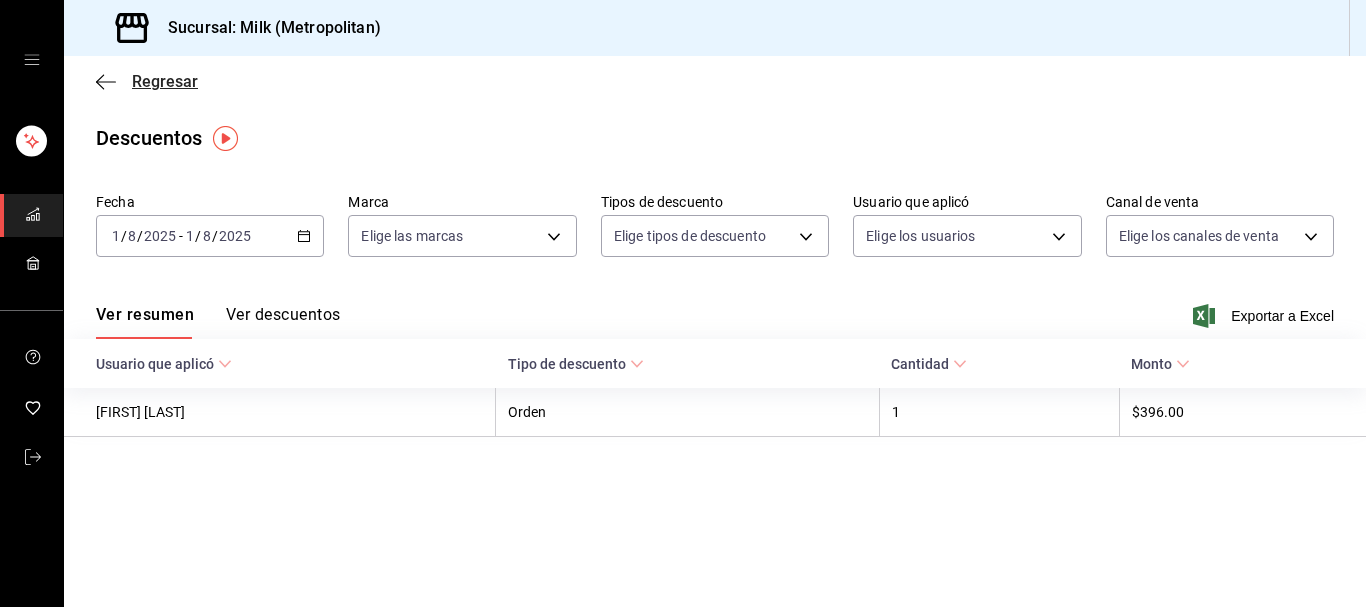 click 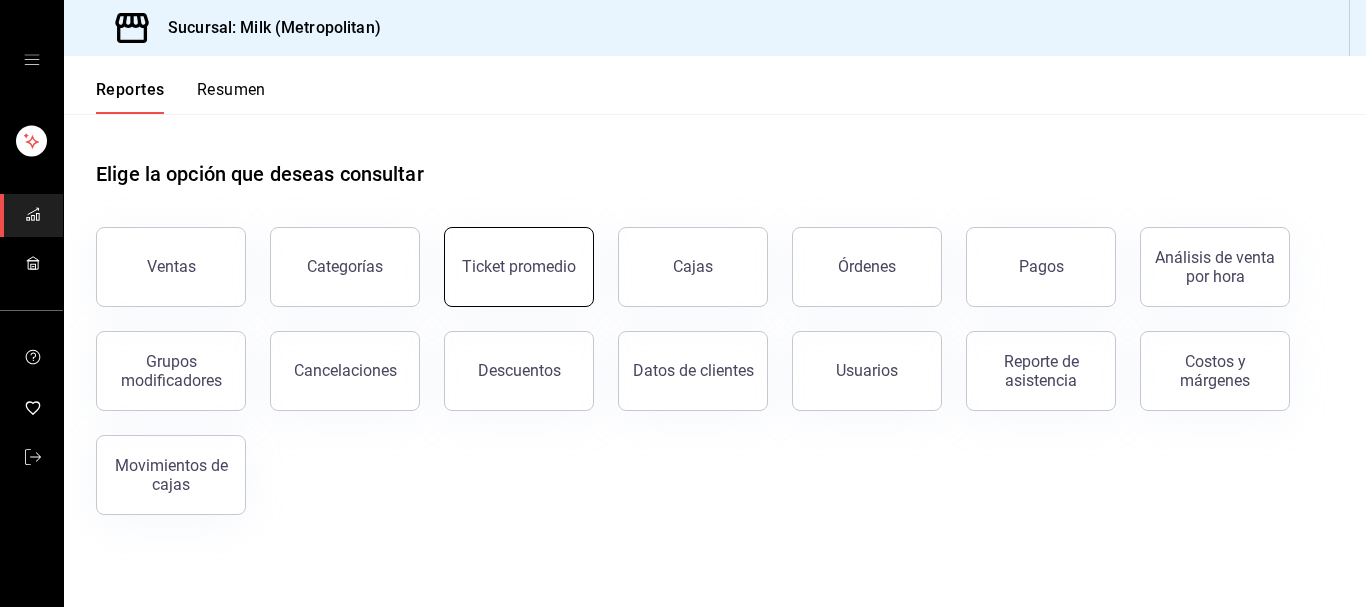 click on "Ticket promedio" at bounding box center (519, 267) 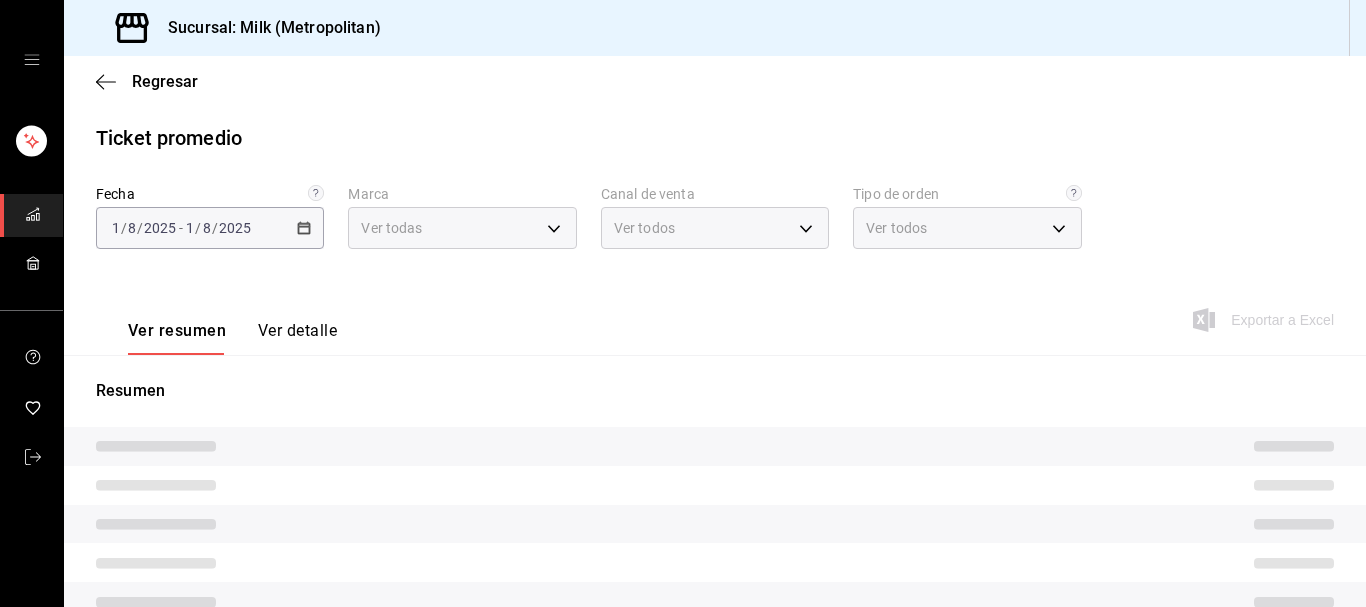 type on "57c9fc47-e65f-4221-a10c-96a6466a6251" 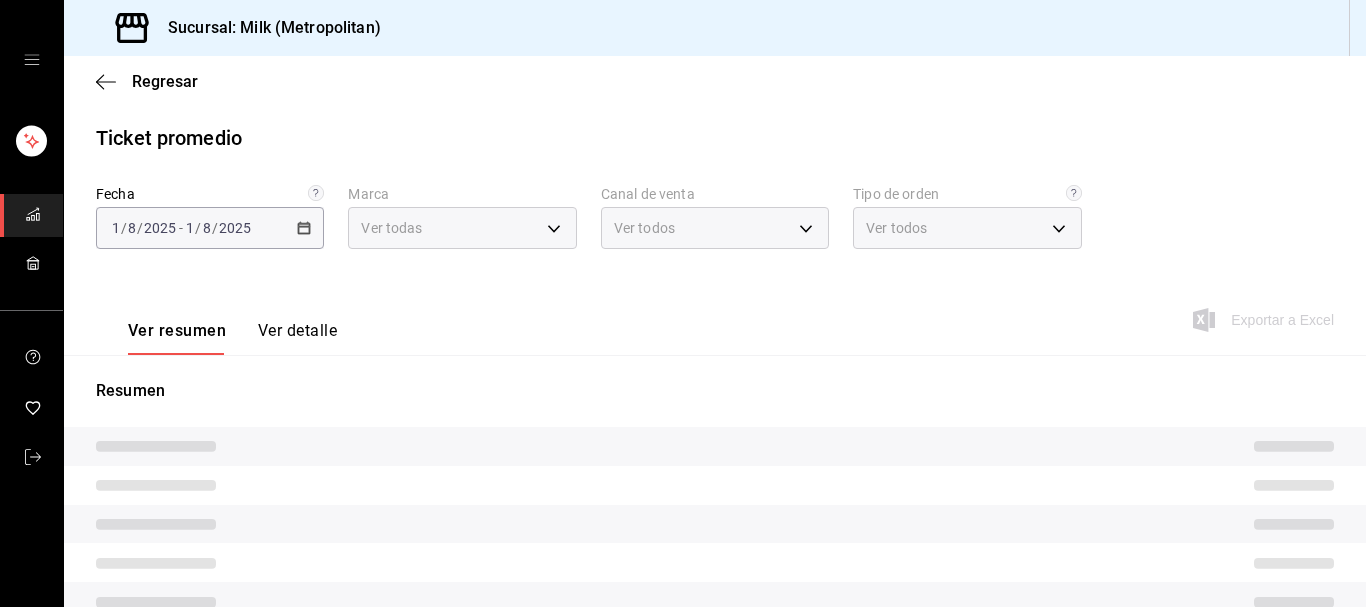 type on "PARROT,UBER_EATS,RAPPI,DIDI_FOOD,ONLINE" 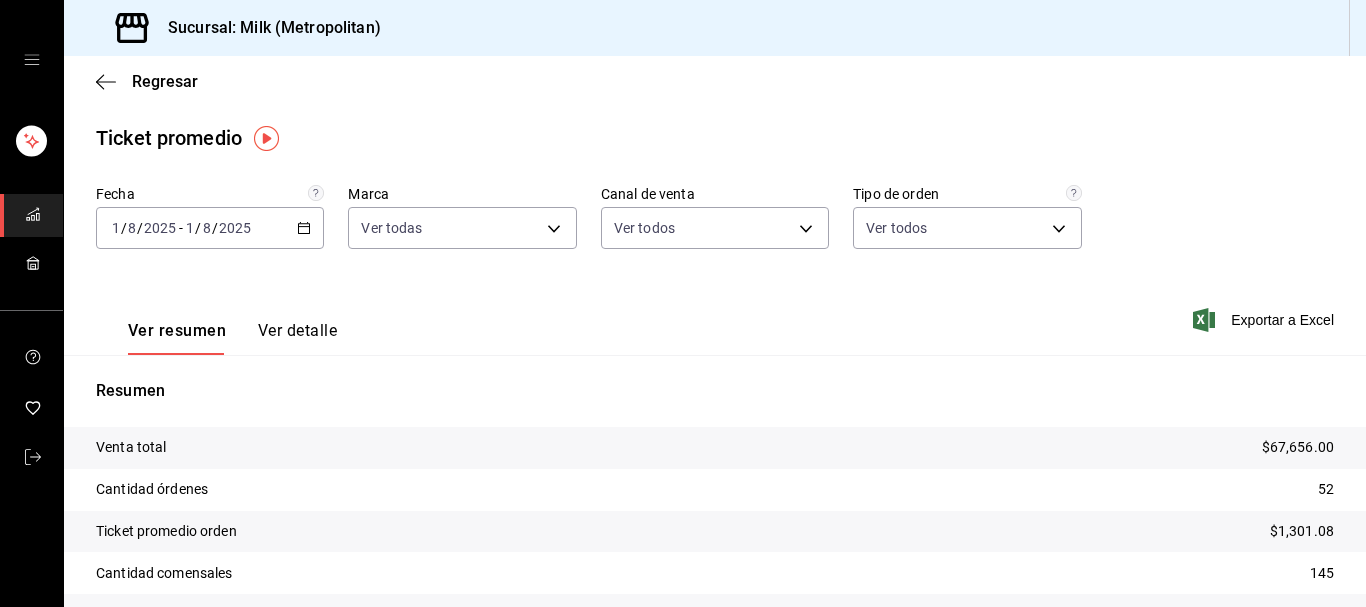 click 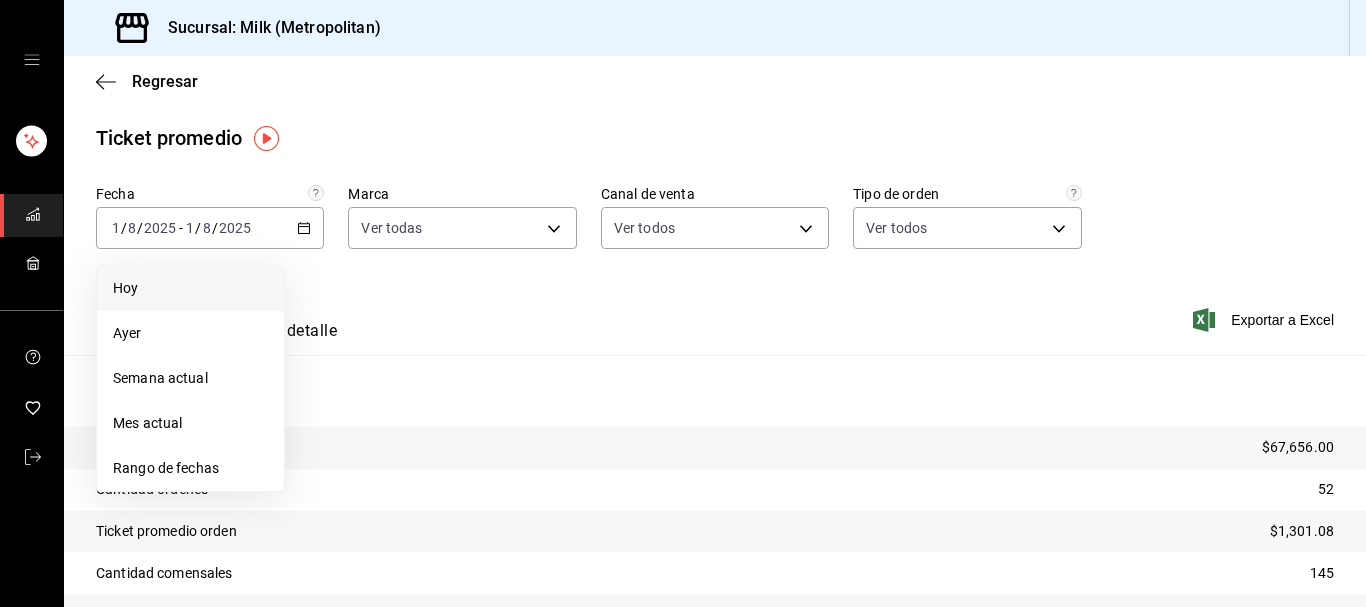 click on "Hoy" at bounding box center (190, 288) 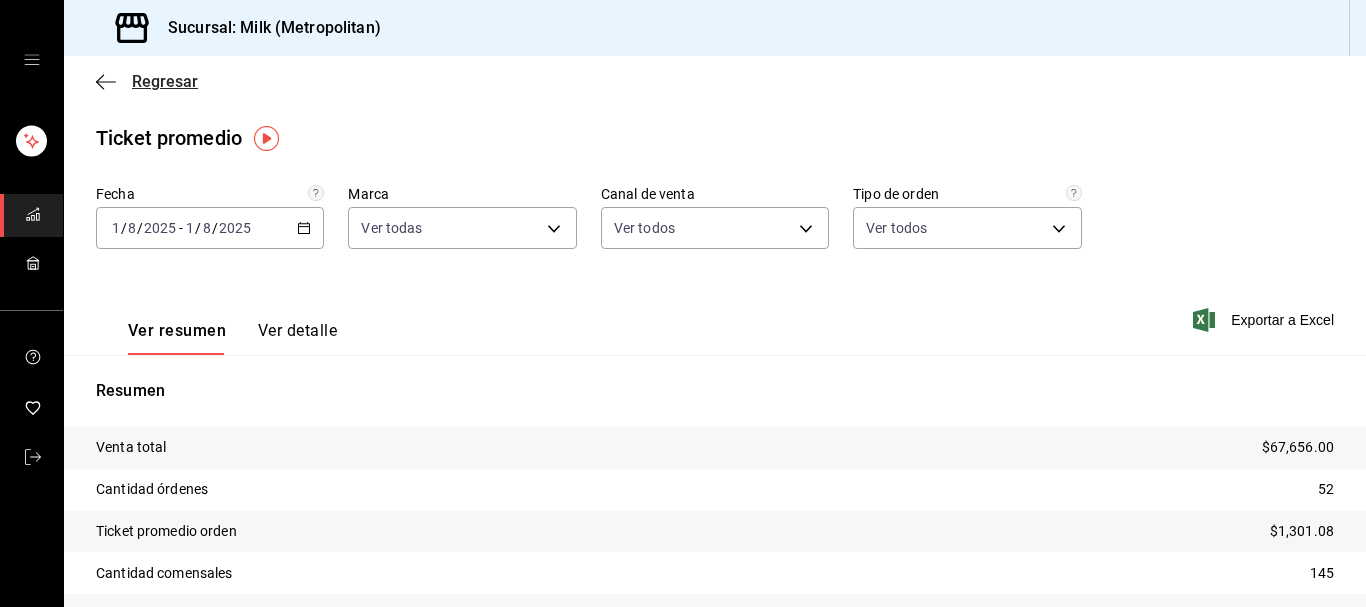 click 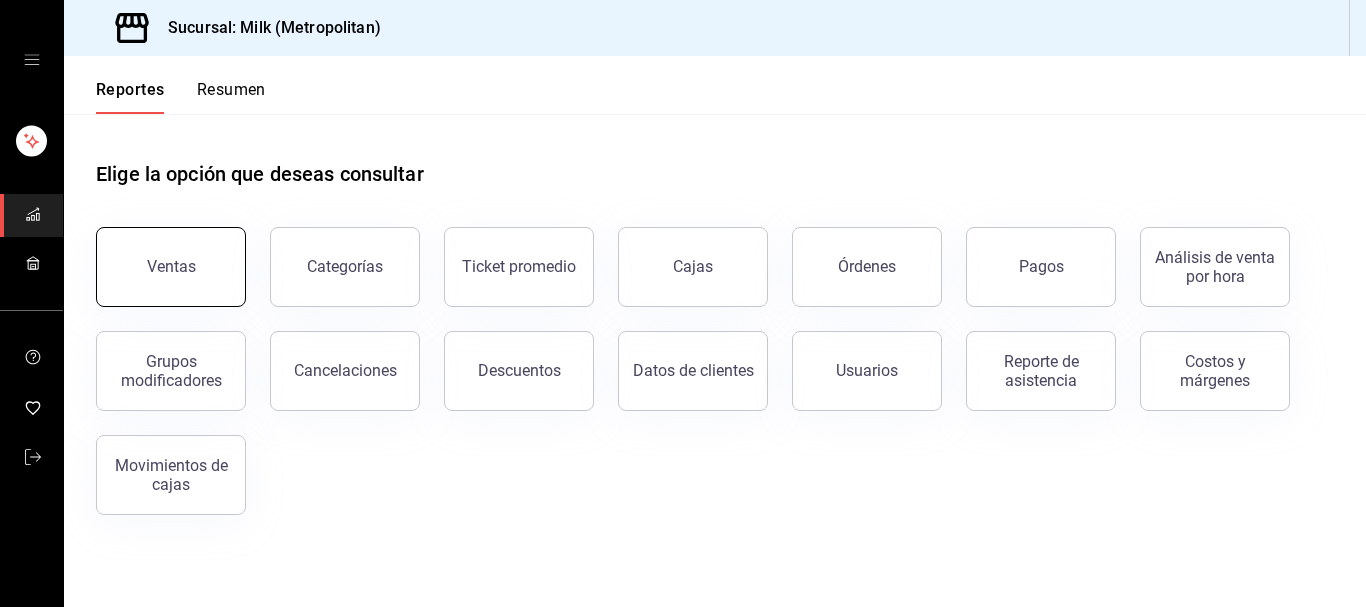 click on "Ventas" at bounding box center [171, 267] 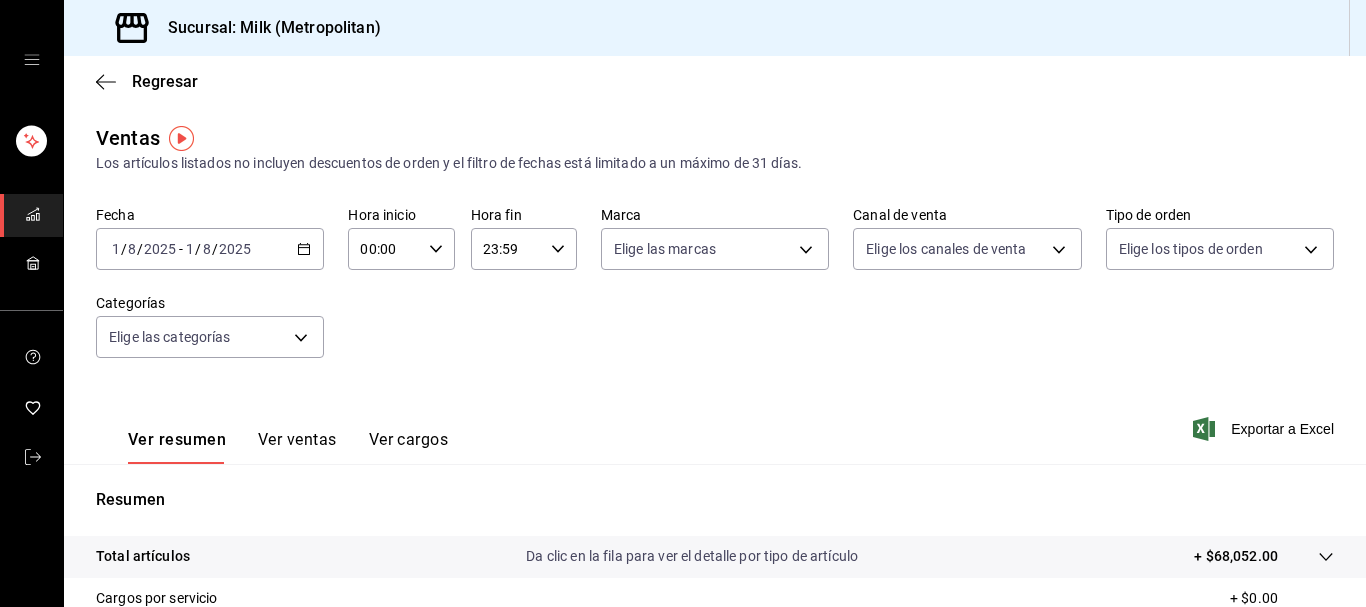 click 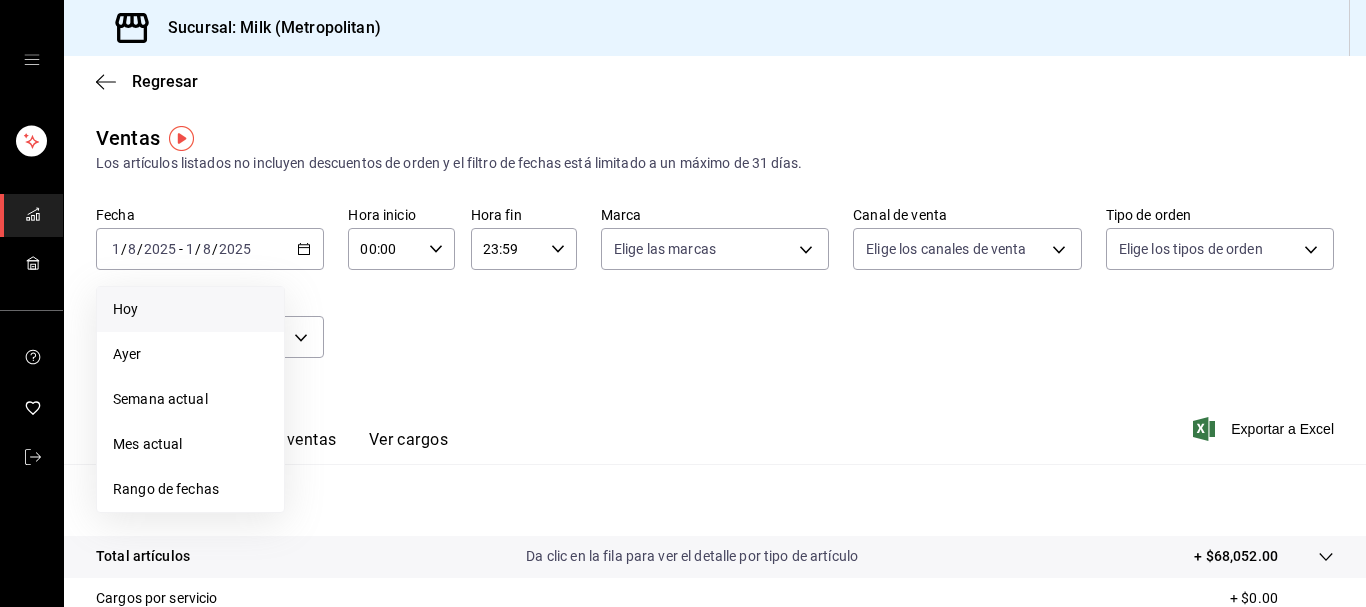 click on "Hoy" at bounding box center [190, 309] 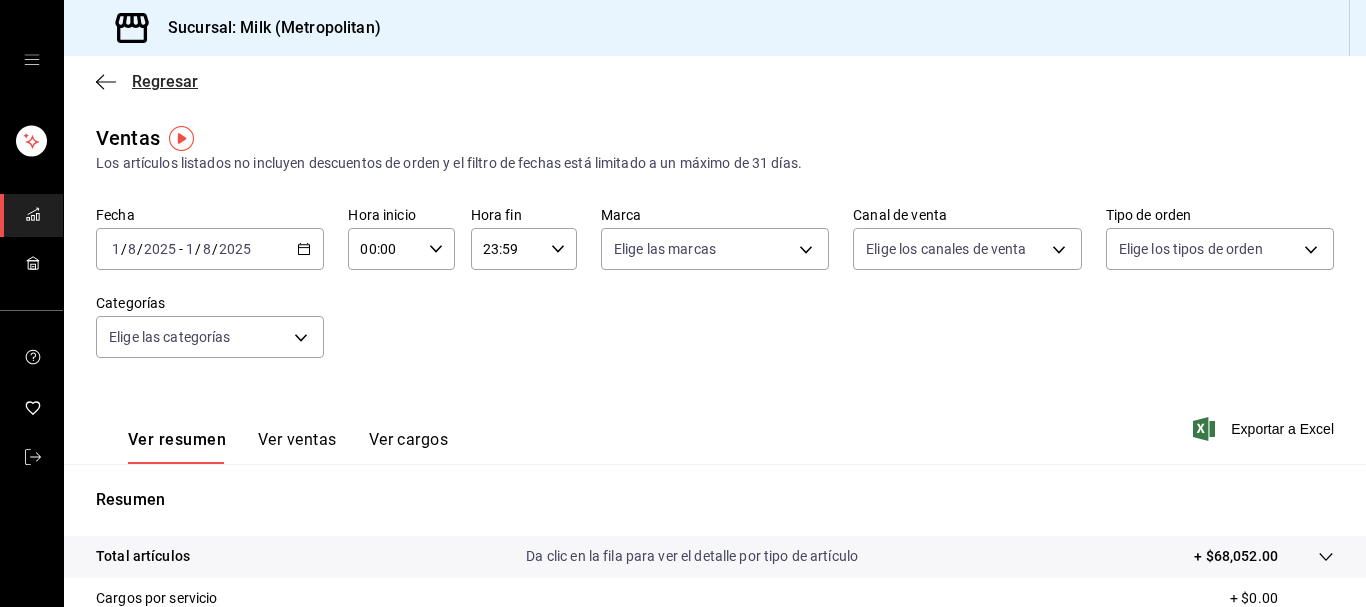 click on "Regresar" at bounding box center (147, 81) 